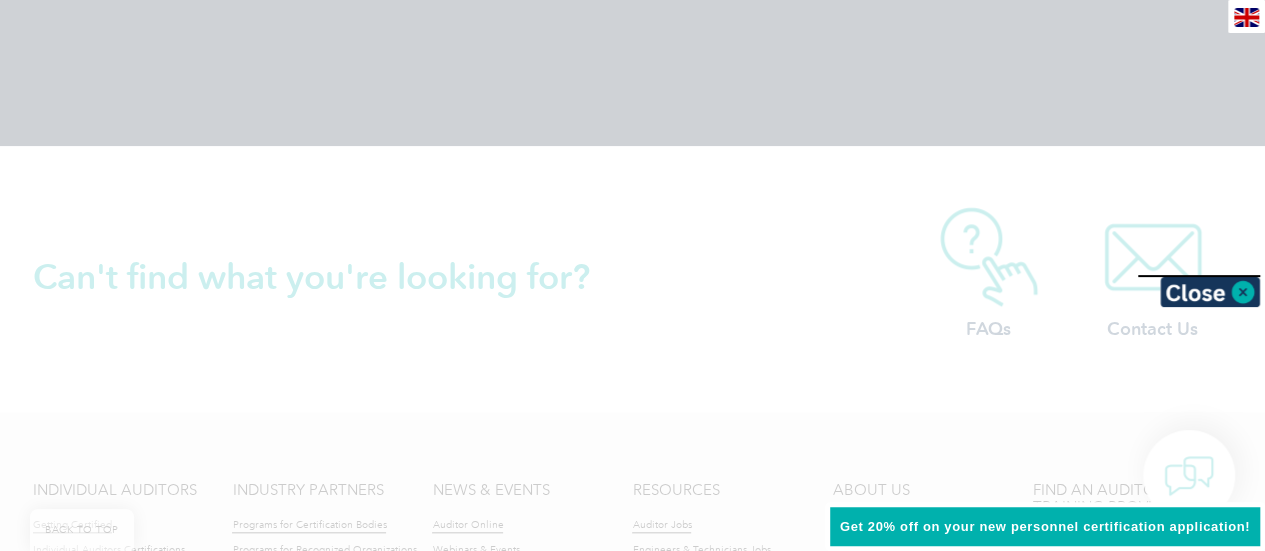 scroll, scrollTop: 4932, scrollLeft: 0, axis: vertical 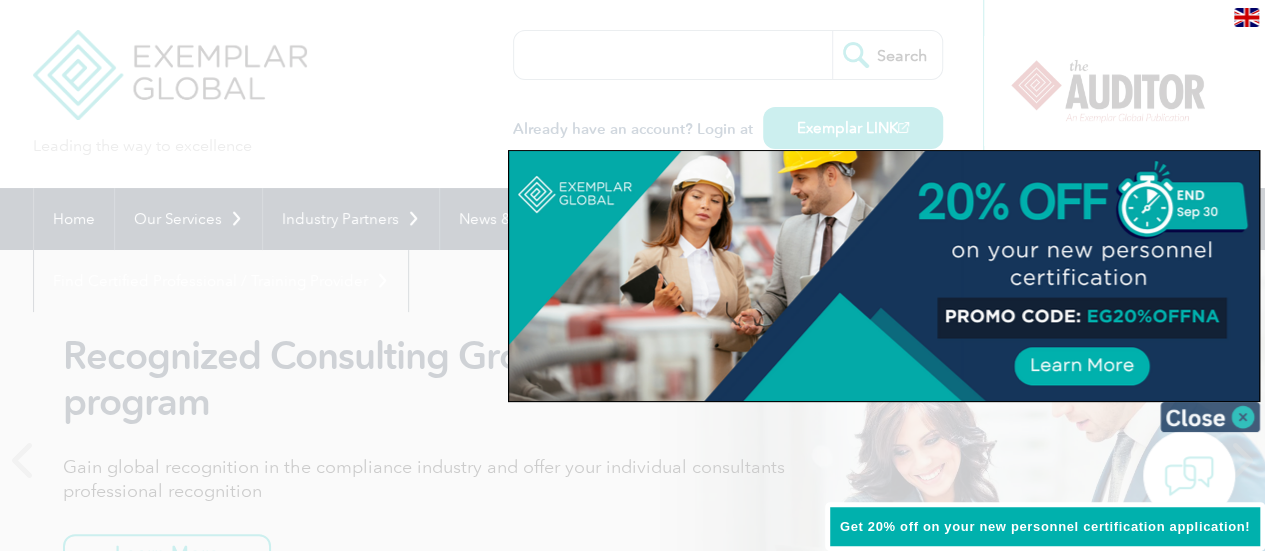 click at bounding box center [1210, 417] 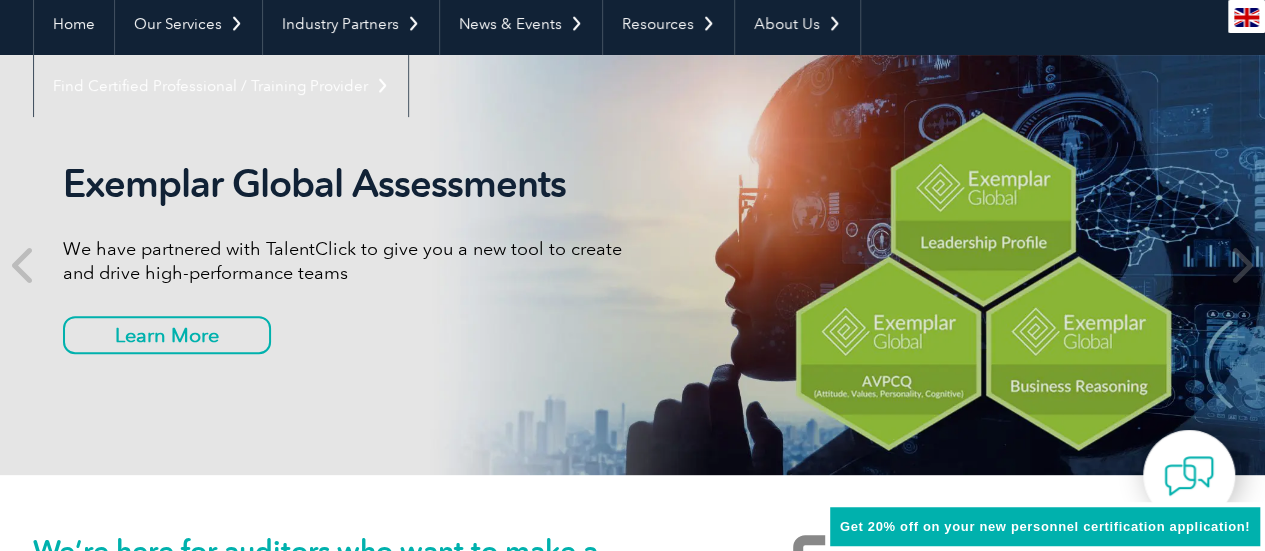 scroll, scrollTop: 188, scrollLeft: 0, axis: vertical 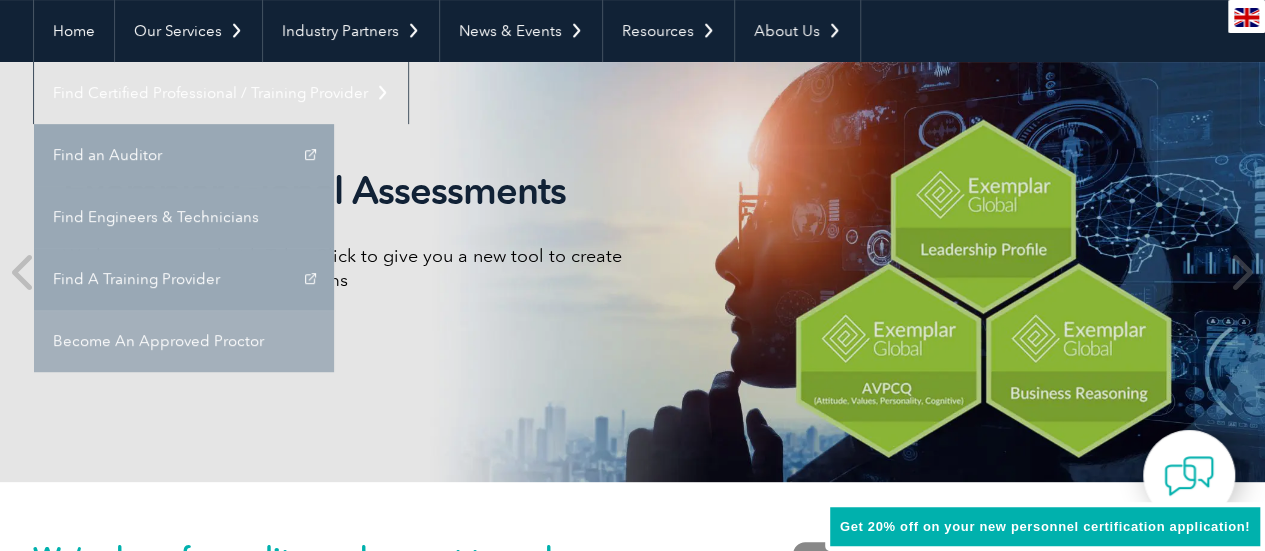 click on "Become An Approved Proctor" at bounding box center (184, 341) 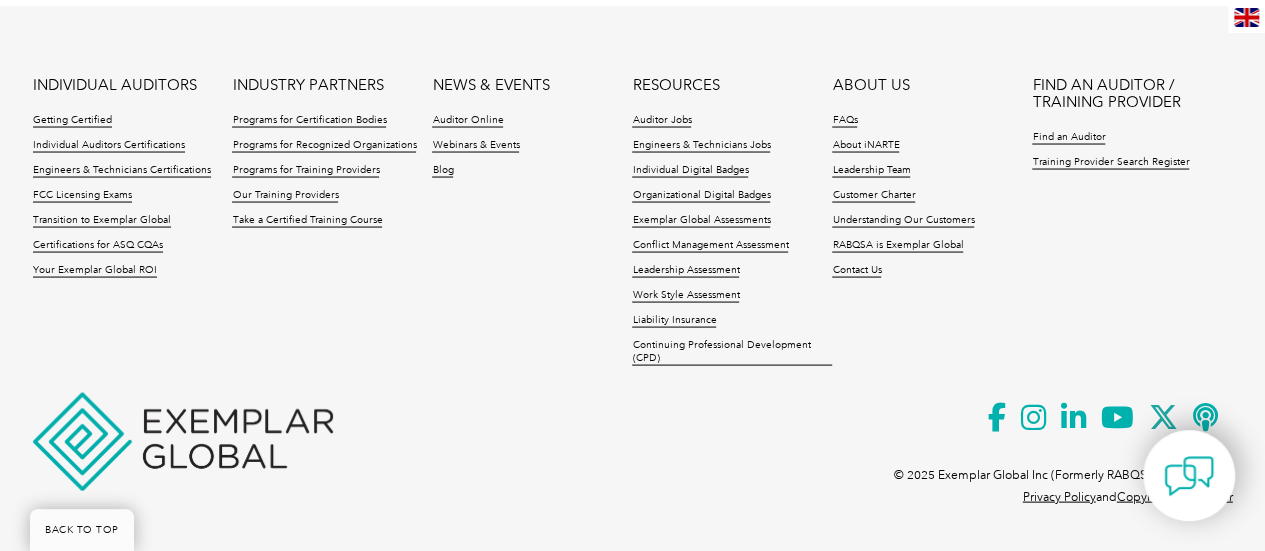 scroll, scrollTop: 0, scrollLeft: 0, axis: both 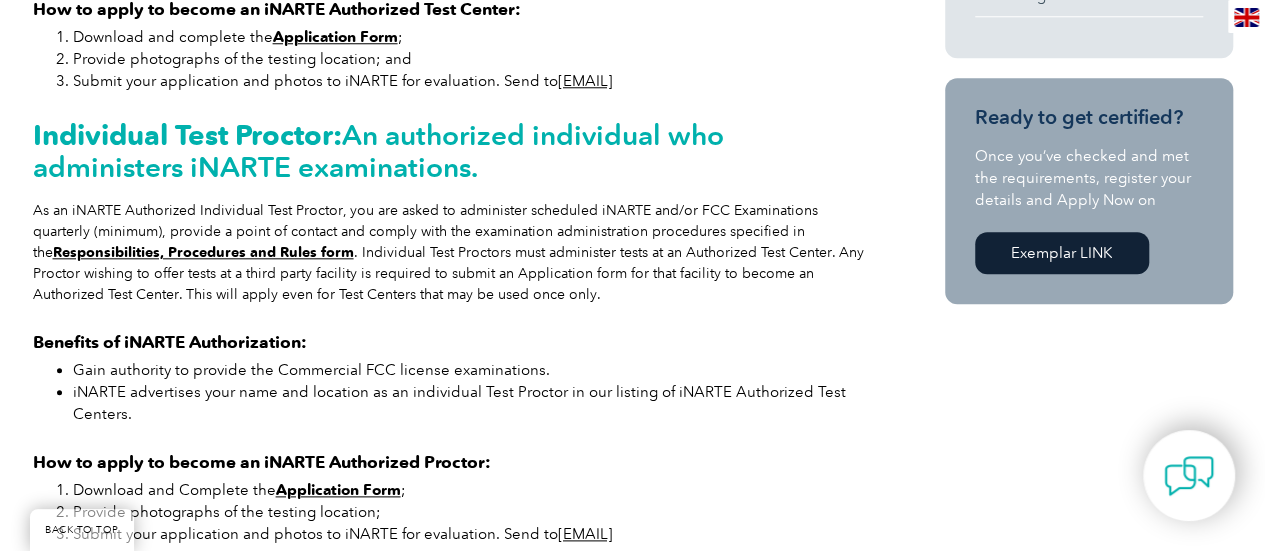 click on "Exemplar LINK" at bounding box center (1062, 253) 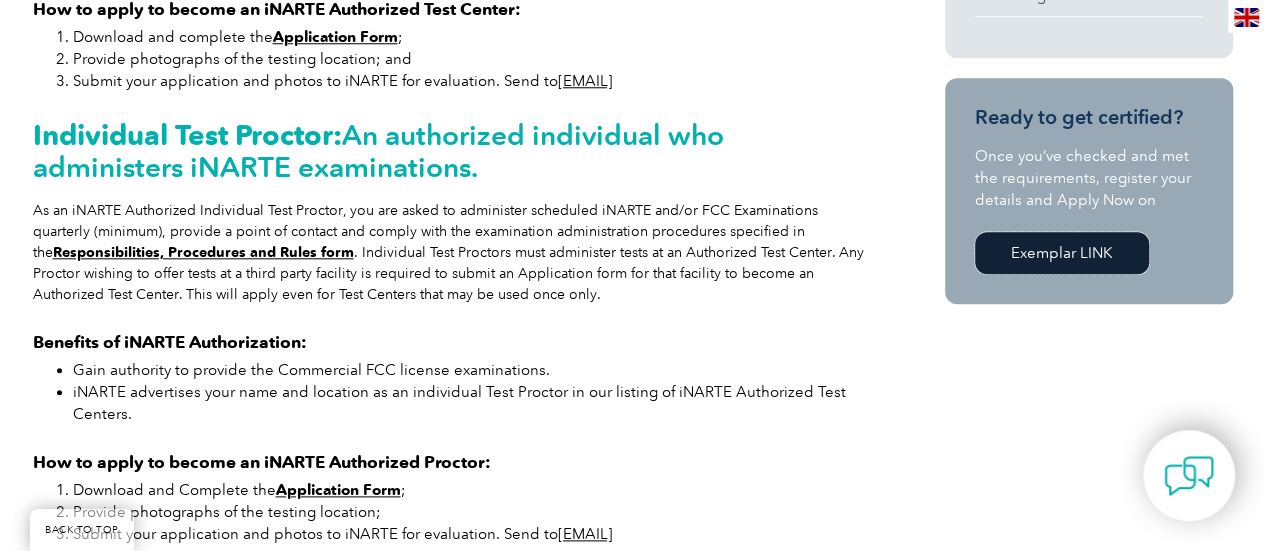 scroll, scrollTop: 0, scrollLeft: 0, axis: both 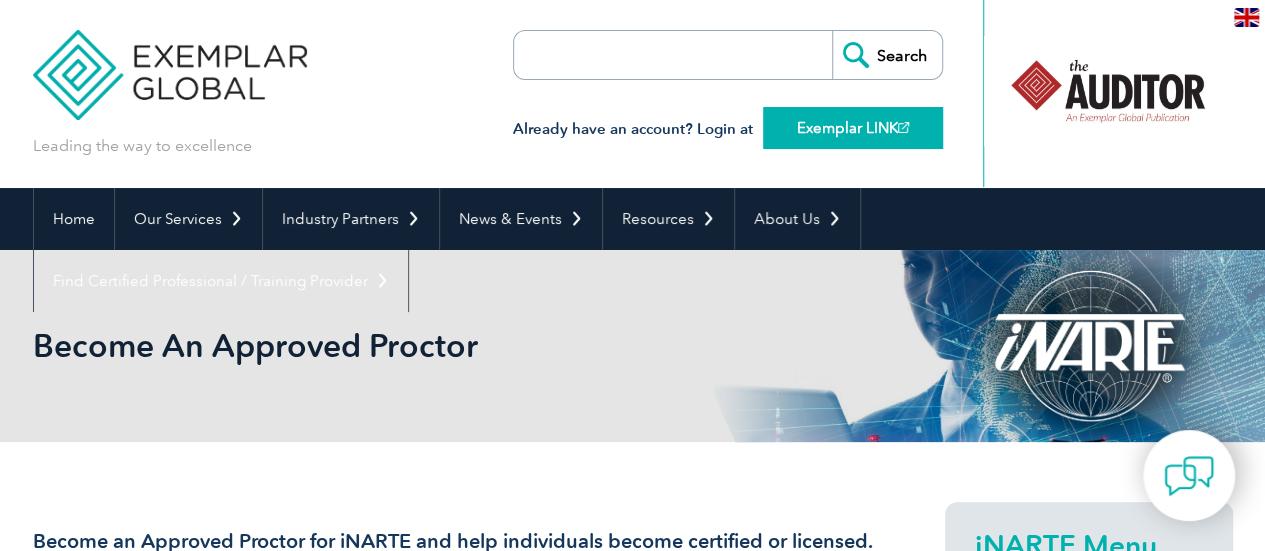 click on "Exemplar LINK" at bounding box center [853, 128] 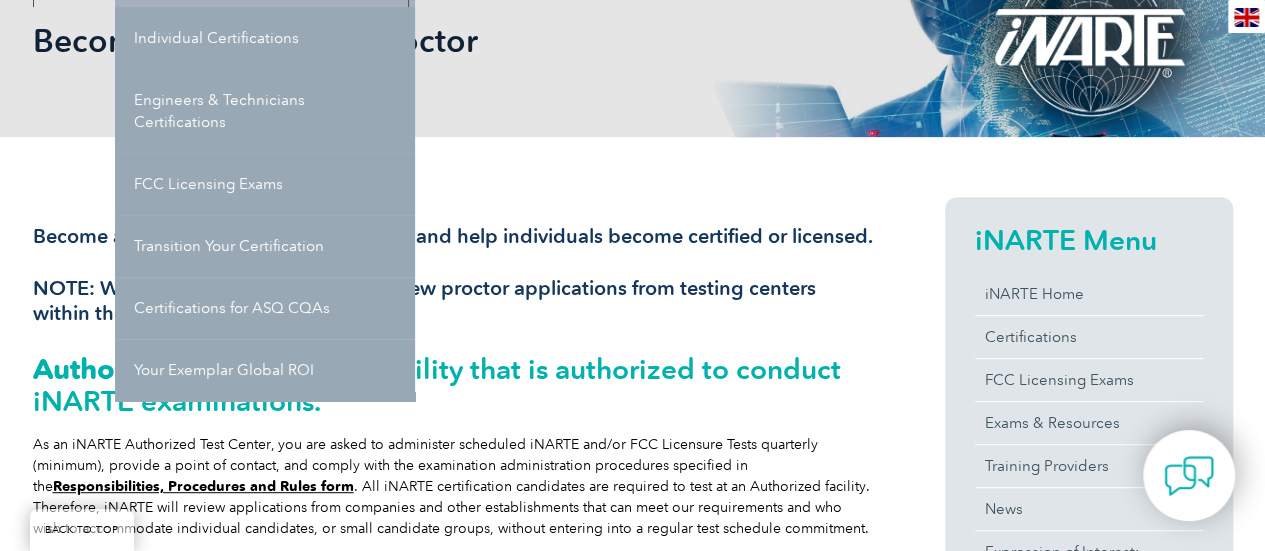 scroll, scrollTop: 313, scrollLeft: 0, axis: vertical 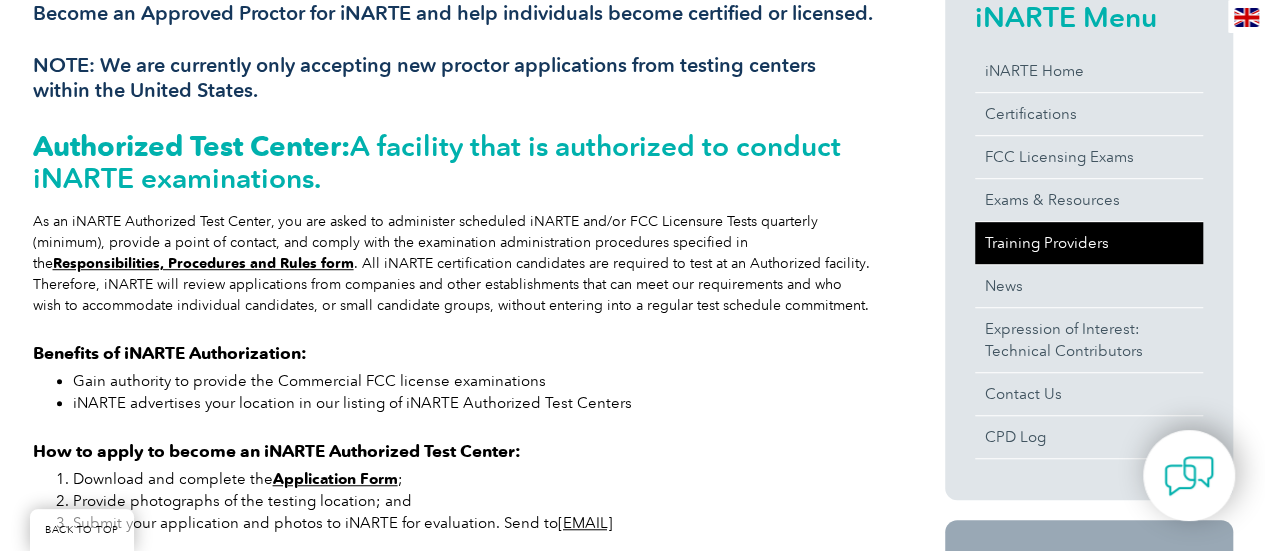 click on "Training Providers" at bounding box center (1089, 243) 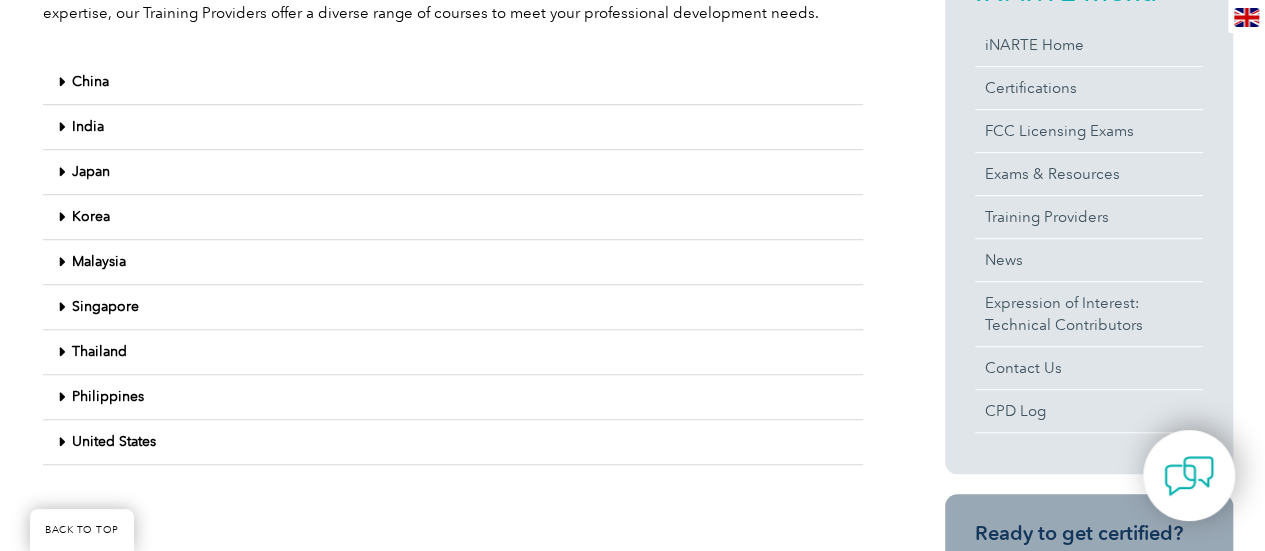 scroll, scrollTop: 558, scrollLeft: 0, axis: vertical 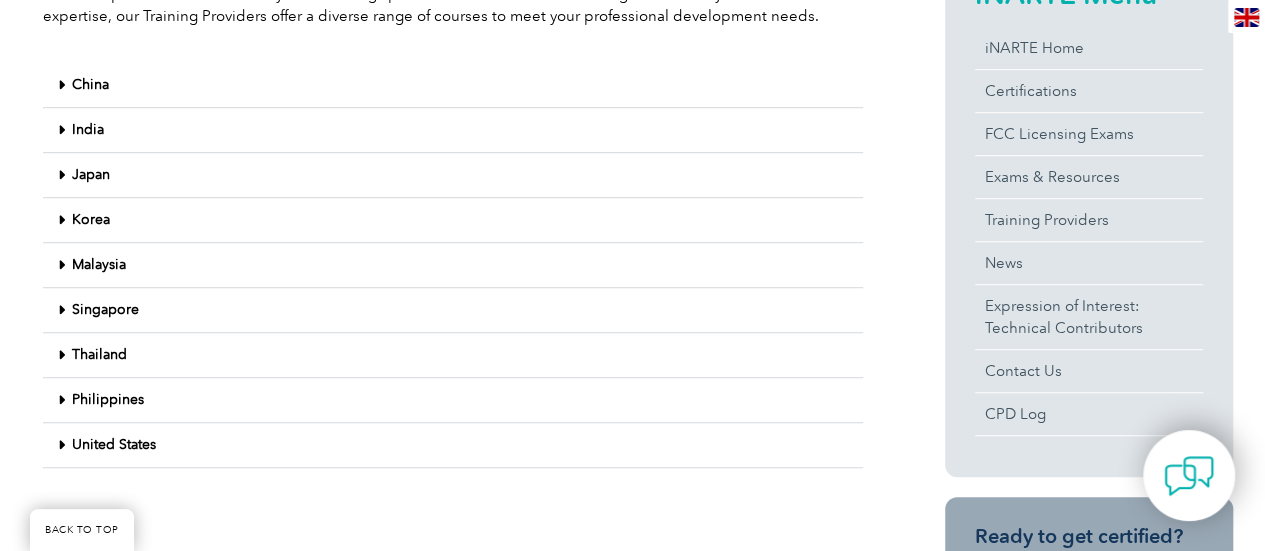 click on "BACK TO TOP
Leading the way to excellence
Search" at bounding box center [632, 724] 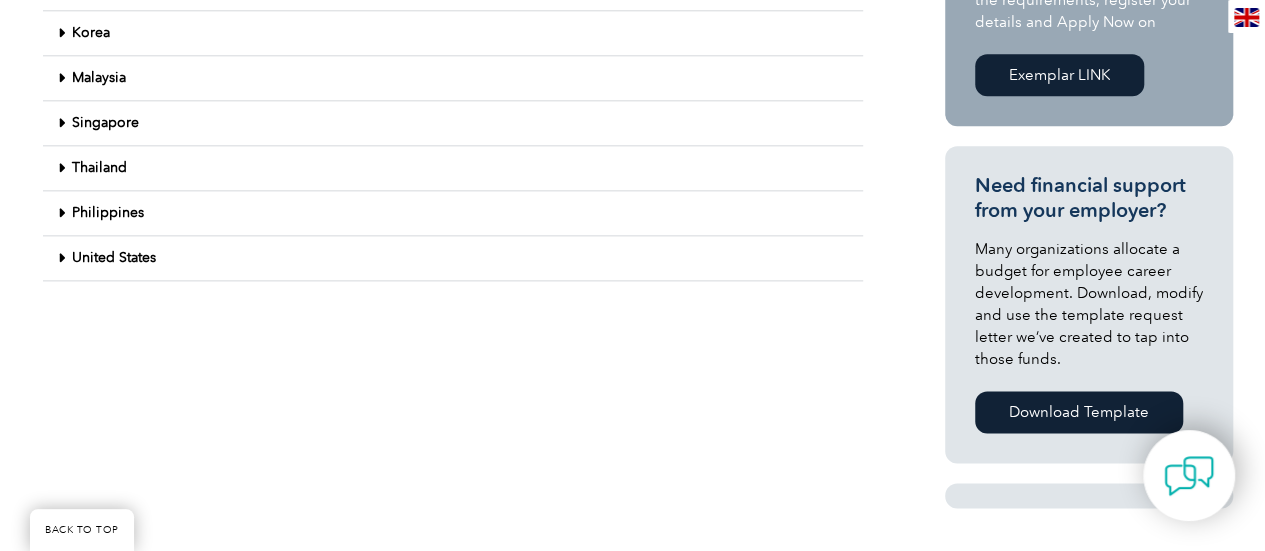 scroll, scrollTop: 2006, scrollLeft: 0, axis: vertical 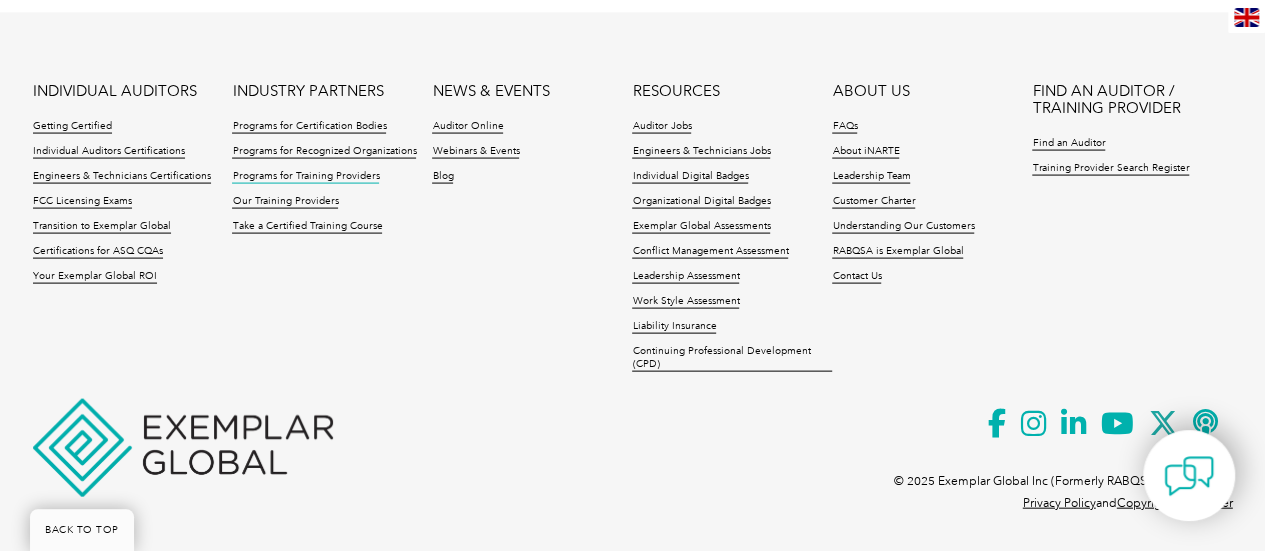 click on "Programs for Training Providers" at bounding box center (305, 177) 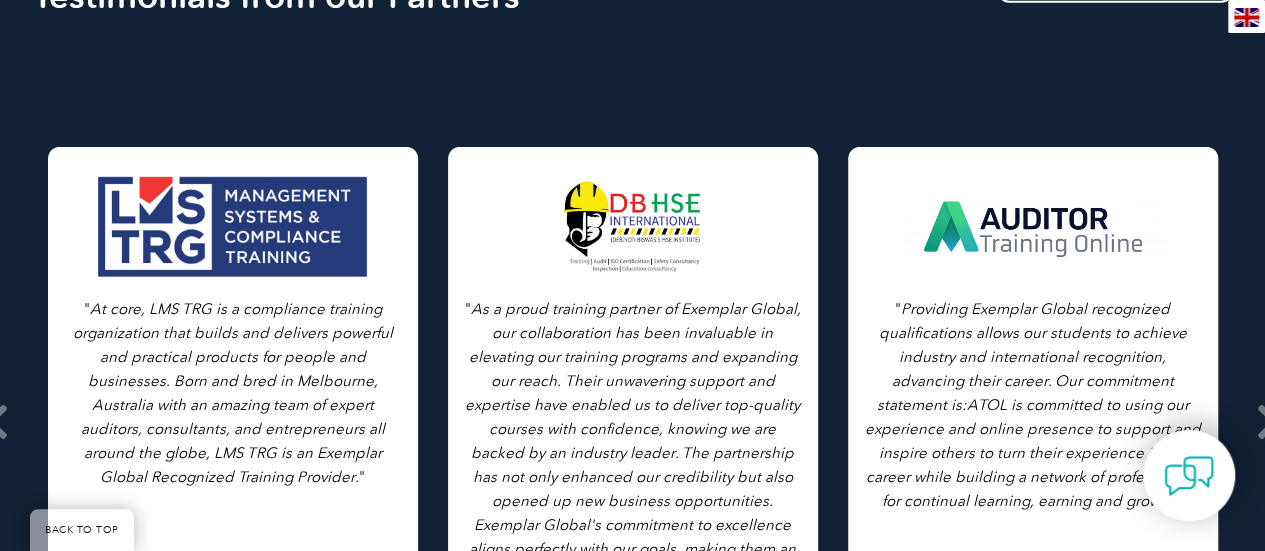 scroll, scrollTop: 2734, scrollLeft: 0, axis: vertical 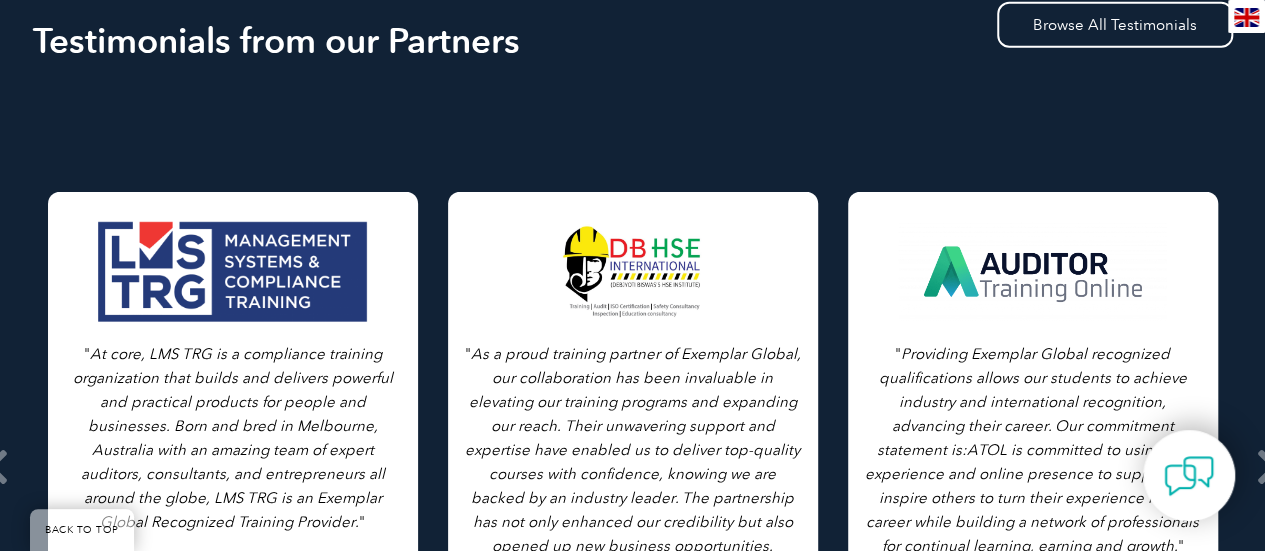 click on "BACK TO TOP              Leading the way to excellence                                                                                                                 Search       Already have an account? Login at  Exemplar LINK        ▼                            Home   Our Services     Getting Certified   Individual Certifications   Engineers & Technicians Certifications   FCC Licensing Exams   Transition Your Certification   Certifications for ASQ CQAs   Your Exemplar Global ROI     ▼   Industry Partners     Programs for Certification Bodies   Programs for Recognized Organizations   Programs for Training Providers   Program for Consulting Group   Certification Add-On (CAO) Program   Our Training Providers   Take a Certified Training Course     ▼   News & Events     Auditor Online   Webinars   Blog and News   Event Calendar     ▼   Resources     Career Center     Auditors Jobs   Engineers & Technicians Jobs     ▼   Digital Badging     Individual Digital Badges       ▼" at bounding box center [632, -506] 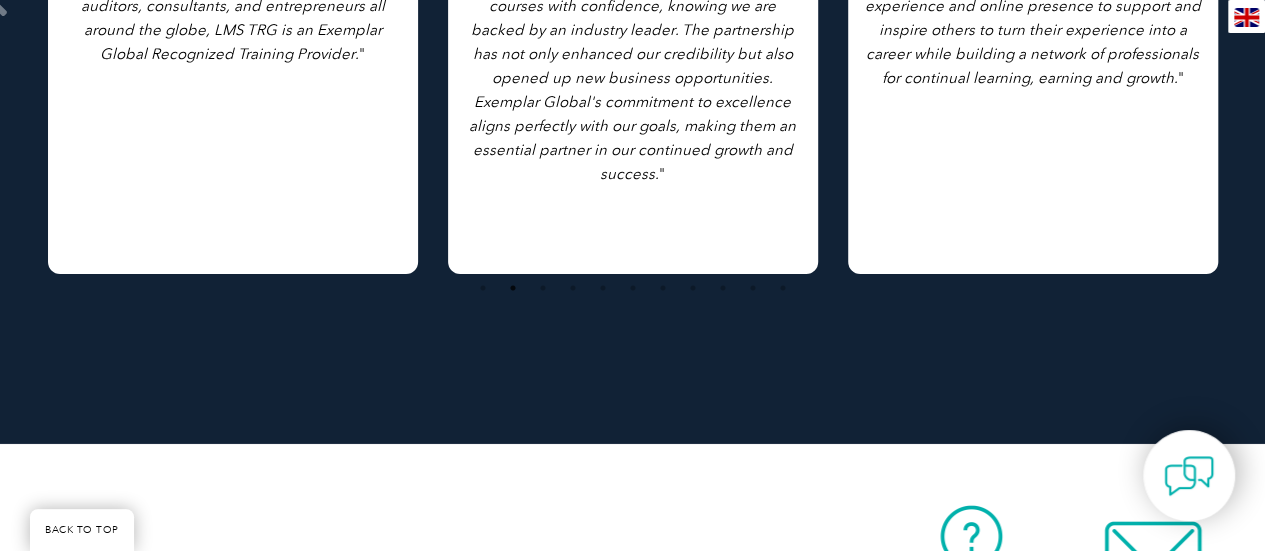 scroll, scrollTop: 3216, scrollLeft: 0, axis: vertical 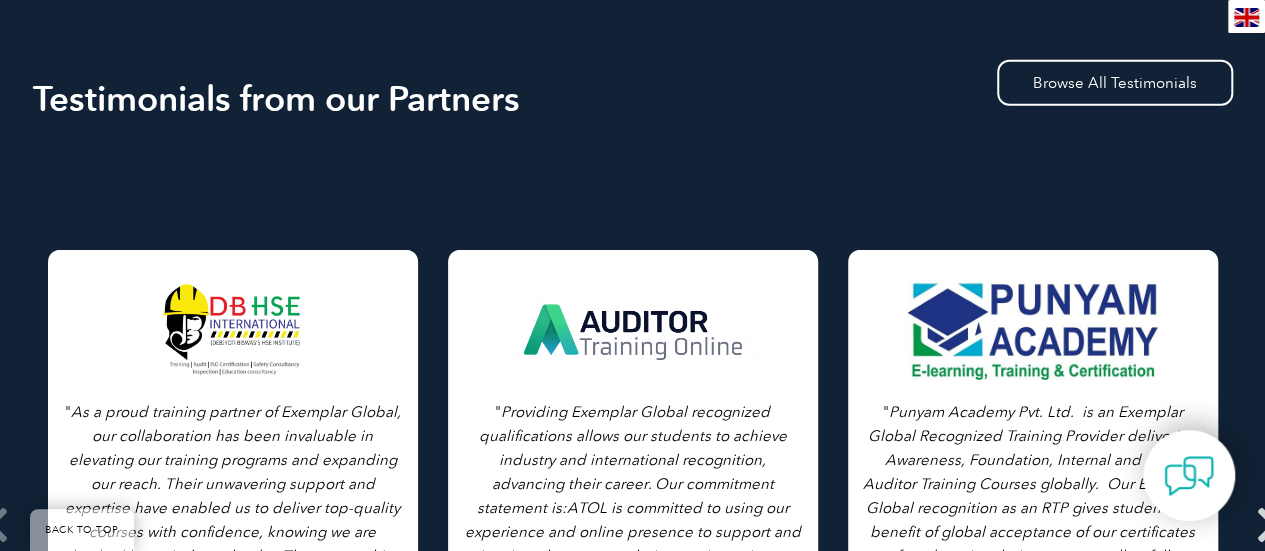 click at bounding box center (1268, 525) 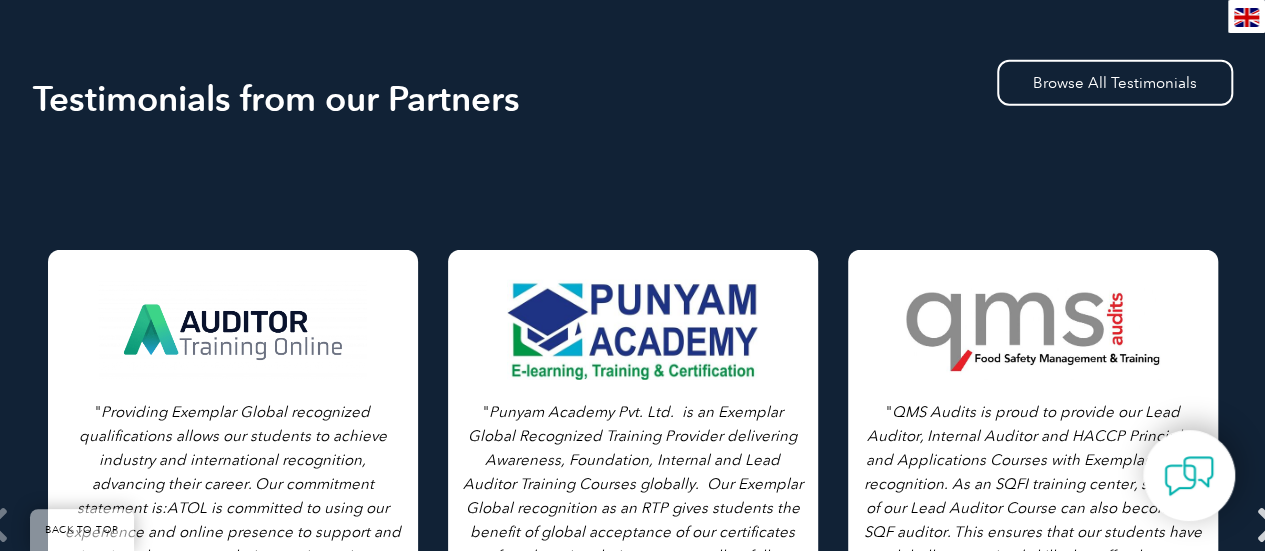 click at bounding box center (1268, 525) 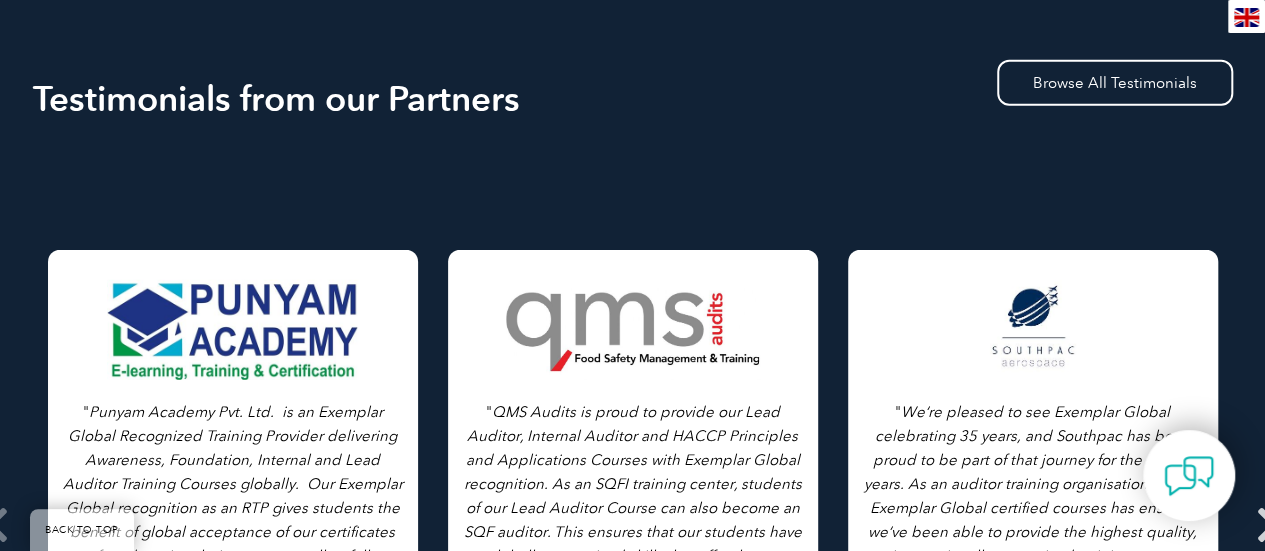 click at bounding box center (1268, 525) 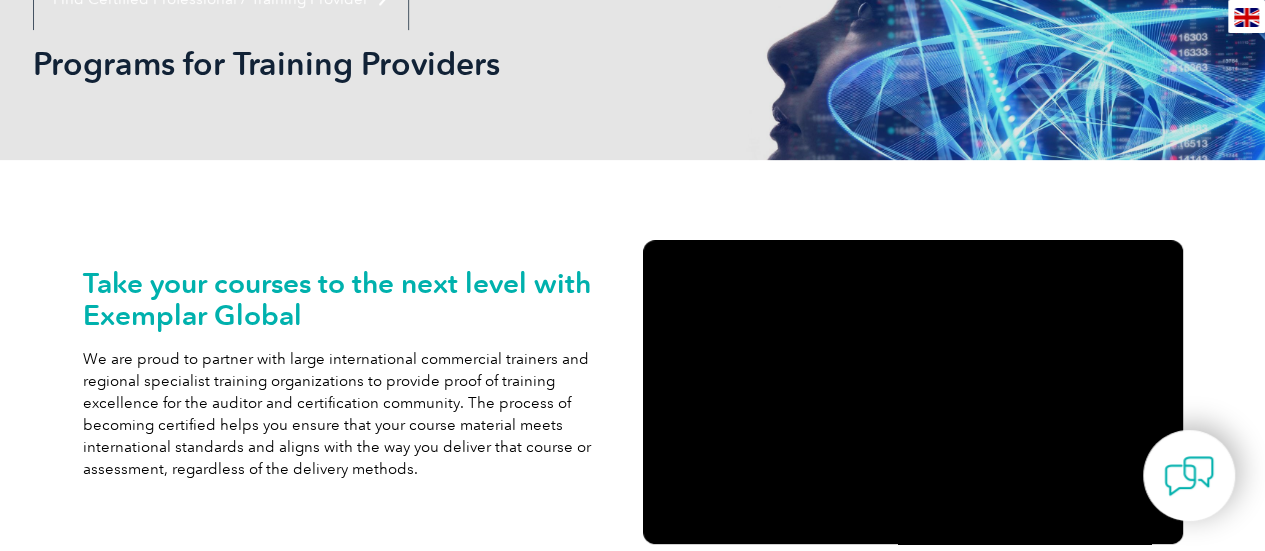 scroll, scrollTop: 0, scrollLeft: 0, axis: both 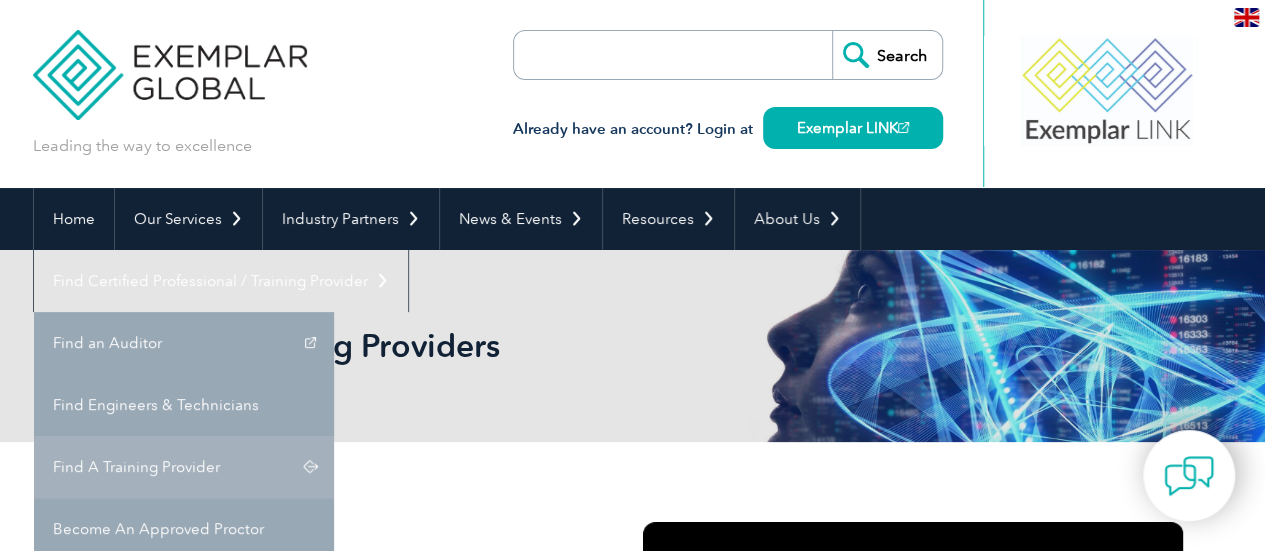 click on "Find A Training Provider" at bounding box center [184, 467] 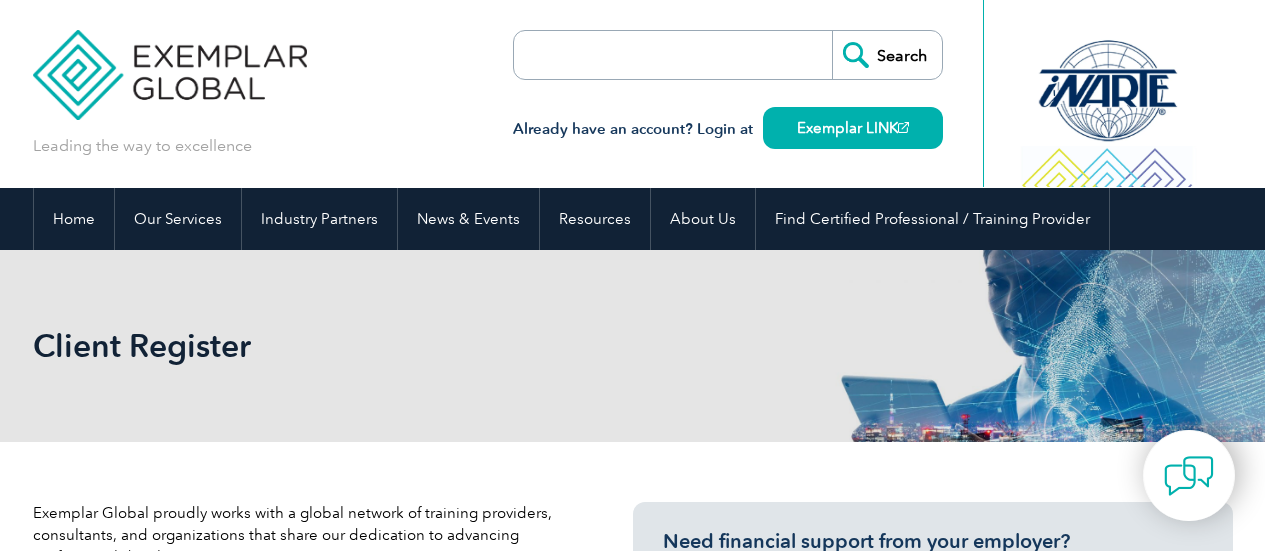 click on "BACK TO TOP
Leading the way to excellence" at bounding box center [632, 15413] 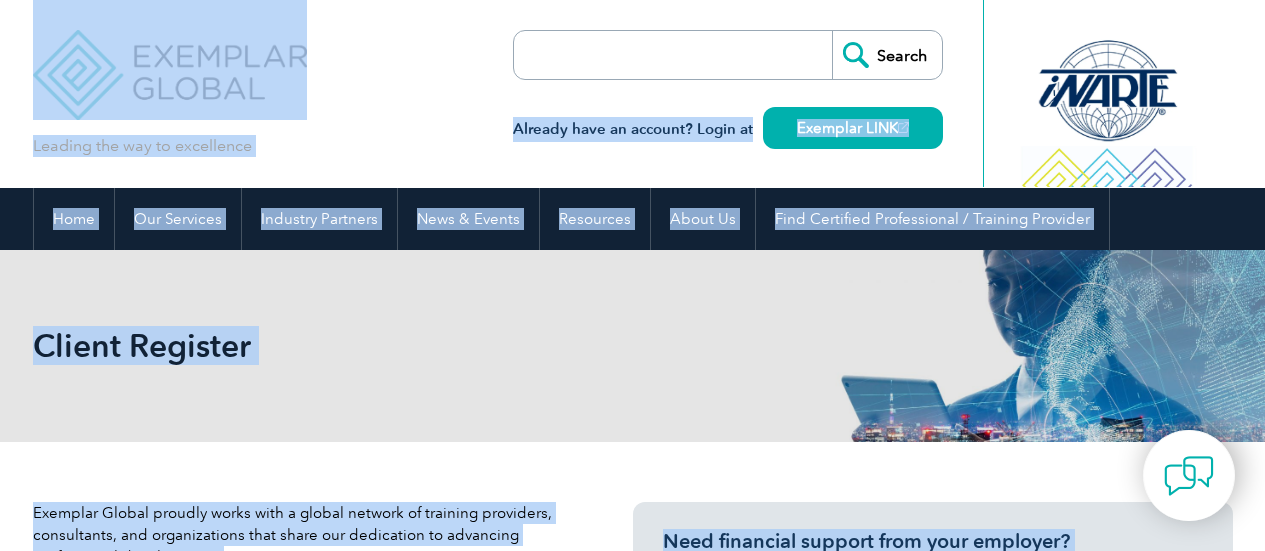 scroll, scrollTop: 0, scrollLeft: 0, axis: both 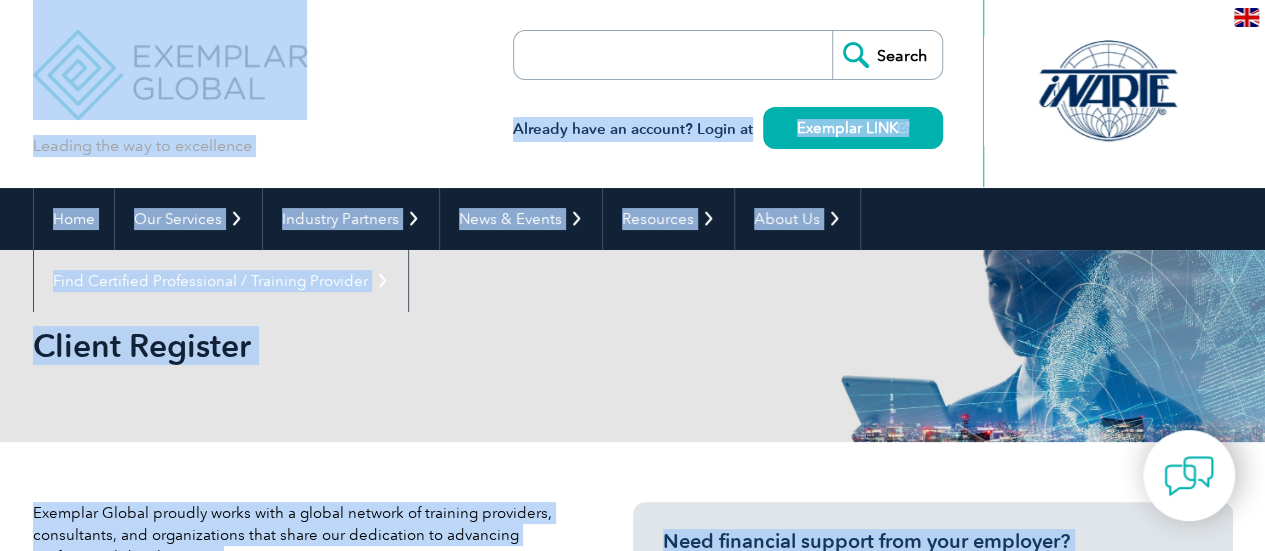 click at bounding box center [1107, 91] 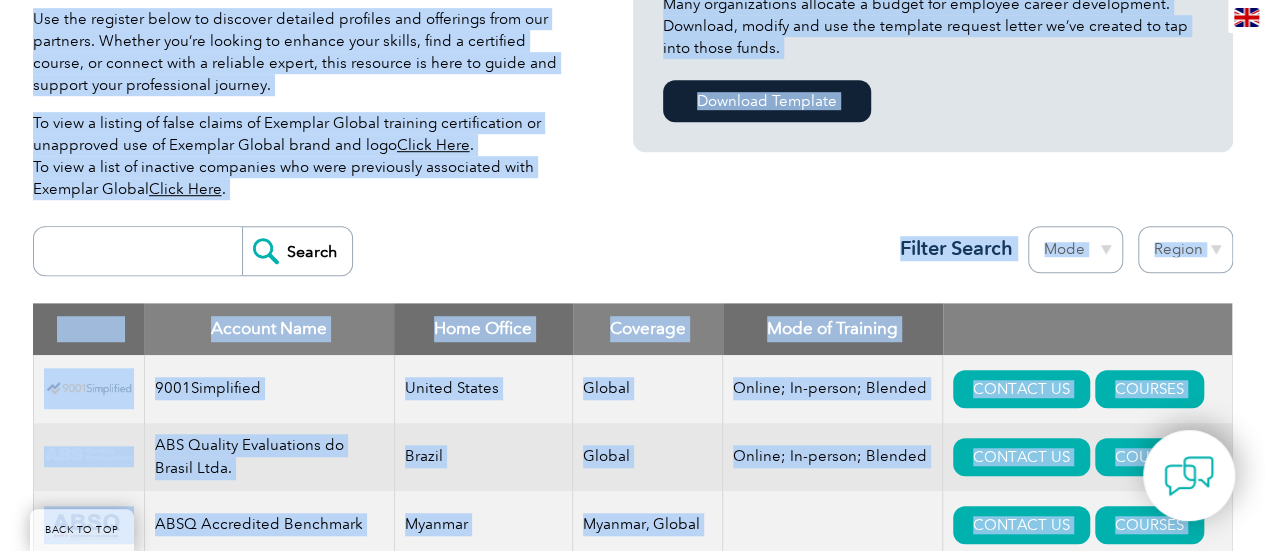 scroll, scrollTop: 636, scrollLeft: 0, axis: vertical 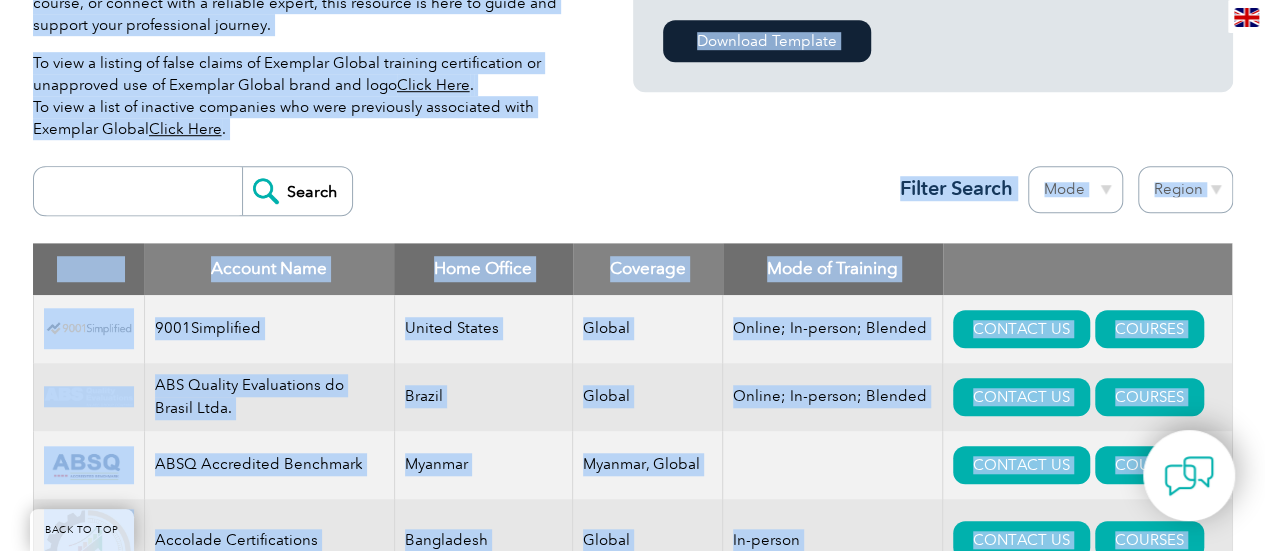 click on "Exemplar Global proudly works with a global network of training providers, consultants, and organizations that share our dedication to advancing professional development.
Use the register below to discover detailed profiles and offerings from our partners. Whether you’re looking to enhance your skills, find a certified course, or connect with a reliable expert, this resource is here to guide and support your professional journey.
To view a listing of false claims of Exemplar Global training certification or unapproved use of Exemplar Global brand and logo  Click Here .
To view a list of inactive companies who were previously associated with Exemplar Global  Click Here .
Need financial support from your employer?
Many organizations allocate a budget for employee career development. Download, modify and use the template request letter we’ve created to tap into those funds.
Download Template" at bounding box center [633, 11456] 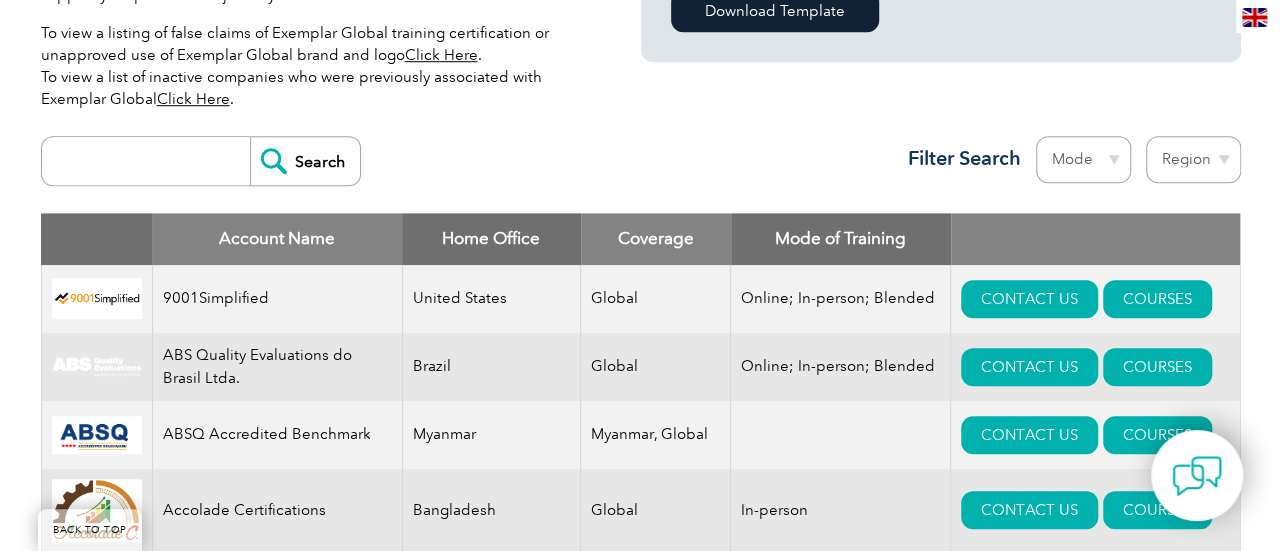 scroll, scrollTop: 698, scrollLeft: 0, axis: vertical 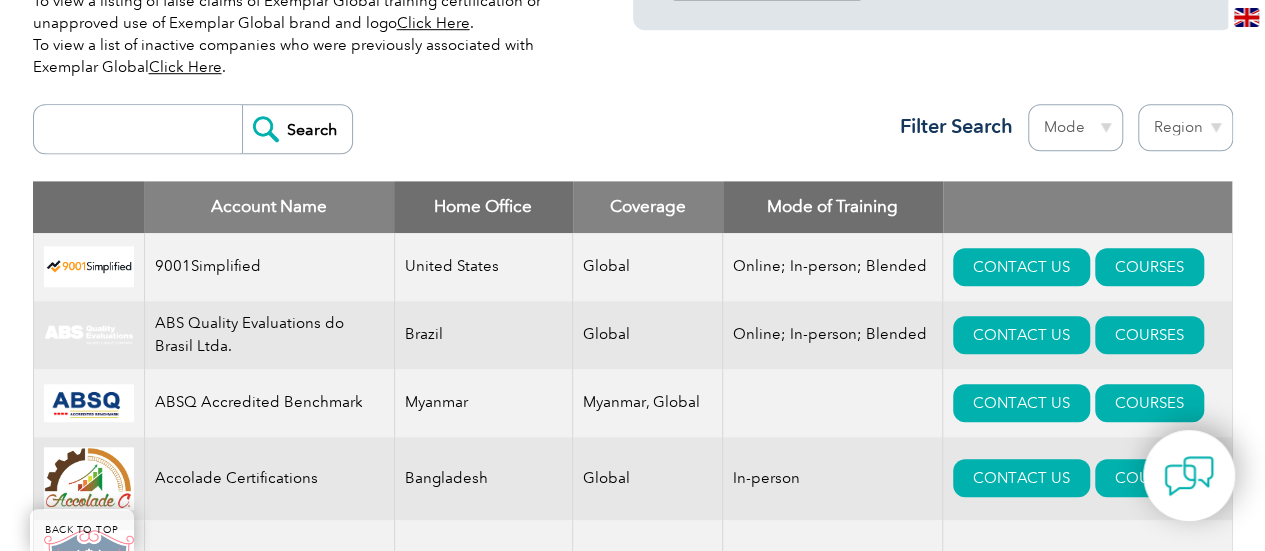 click on "Mode
Online
In-person
Blended" at bounding box center [1075, 127] 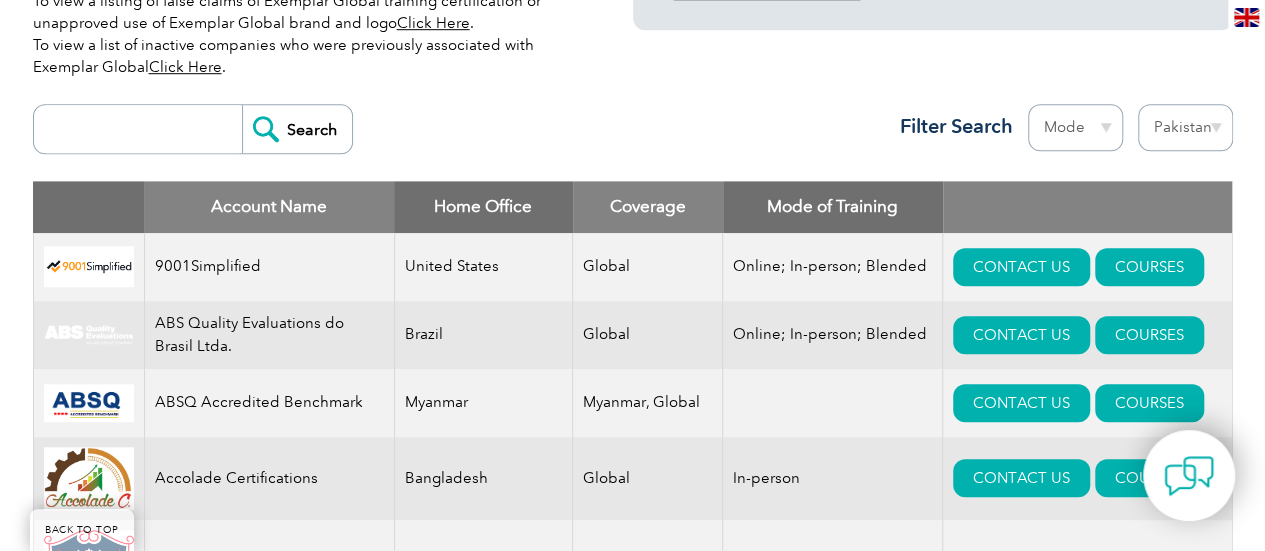 click on "Region
Australia
Bahrain
Bangladesh
Brazil
Canada
Colombia
Dominican Republic
Egypt
India
Indonesia
Iraq
Ireland
Jordan
Korea, Republic of
Malaysia
Malta
Mexico
Mongolia
Montenegro
Myanmar
Netherlands
New Zealand
Nigeria
Oman
Pakistan
Panama
Philippines
Portugal
Romania
Saudi Arabia
Serbia
Singapore
South Africa
Taiwan
Thailand
Trinidad and Tobago" at bounding box center [1185, 127] 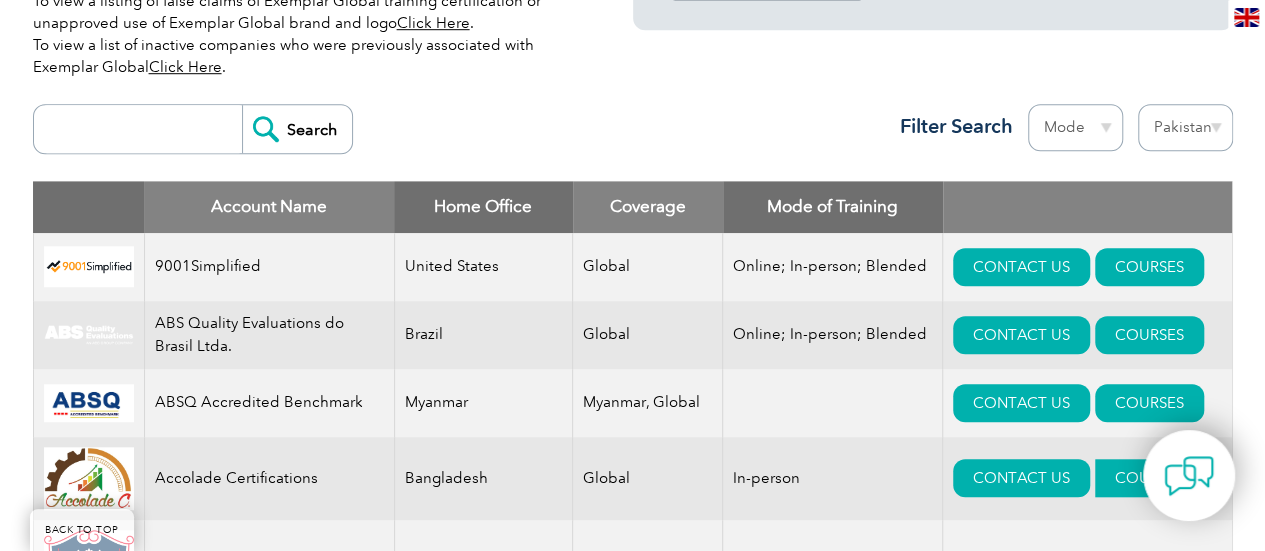 click on "COURSES" at bounding box center (1149, 478) 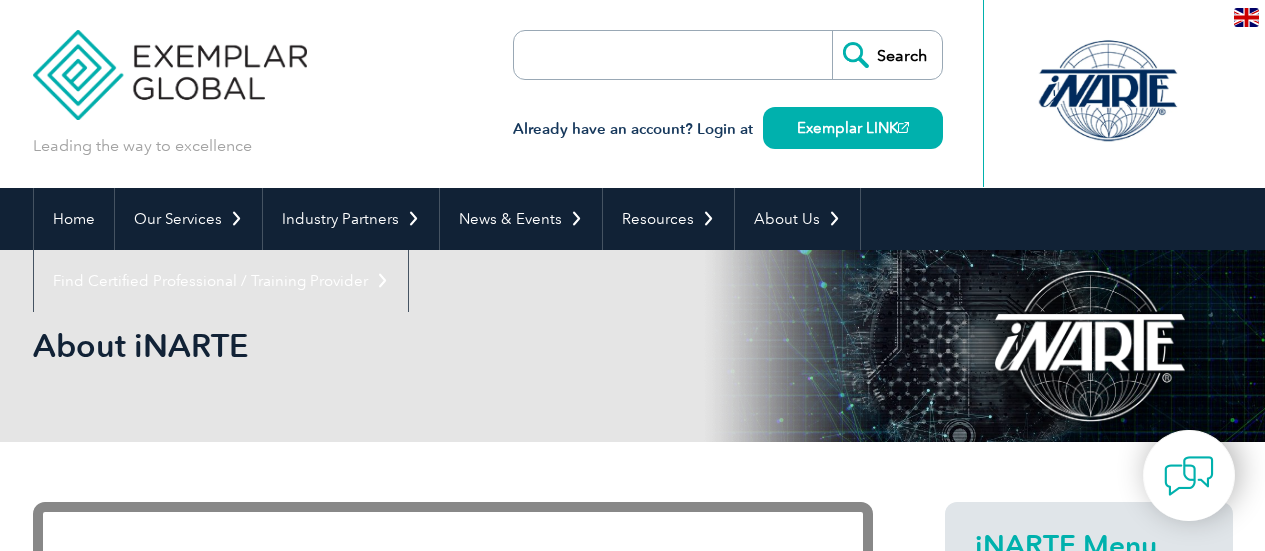 scroll, scrollTop: 14, scrollLeft: 0, axis: vertical 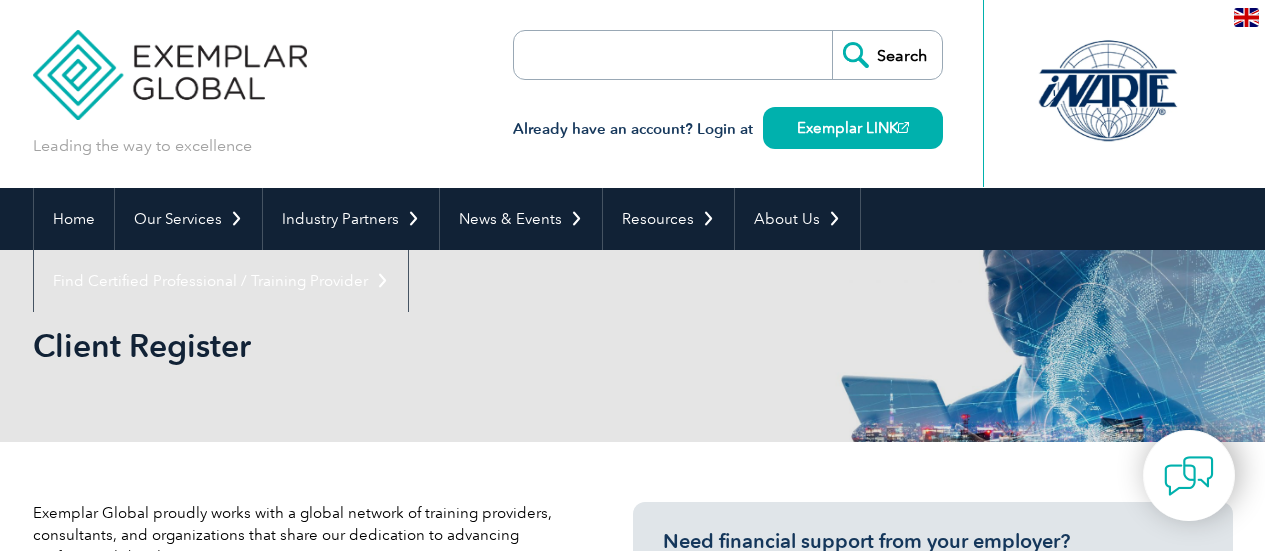 select on "Pakistan" 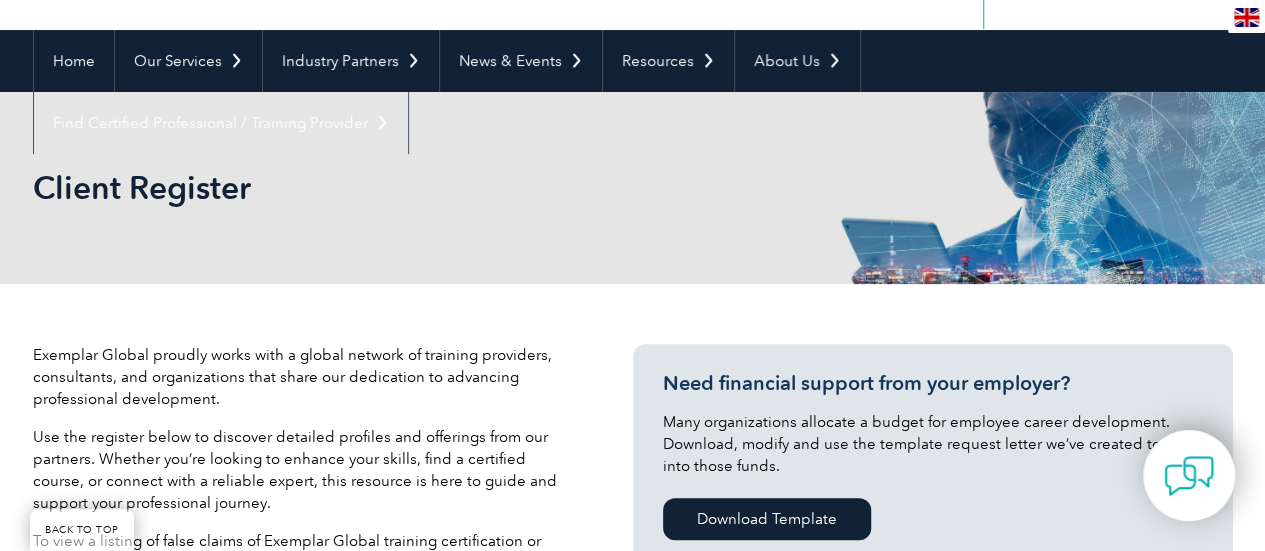 scroll, scrollTop: 0, scrollLeft: 0, axis: both 